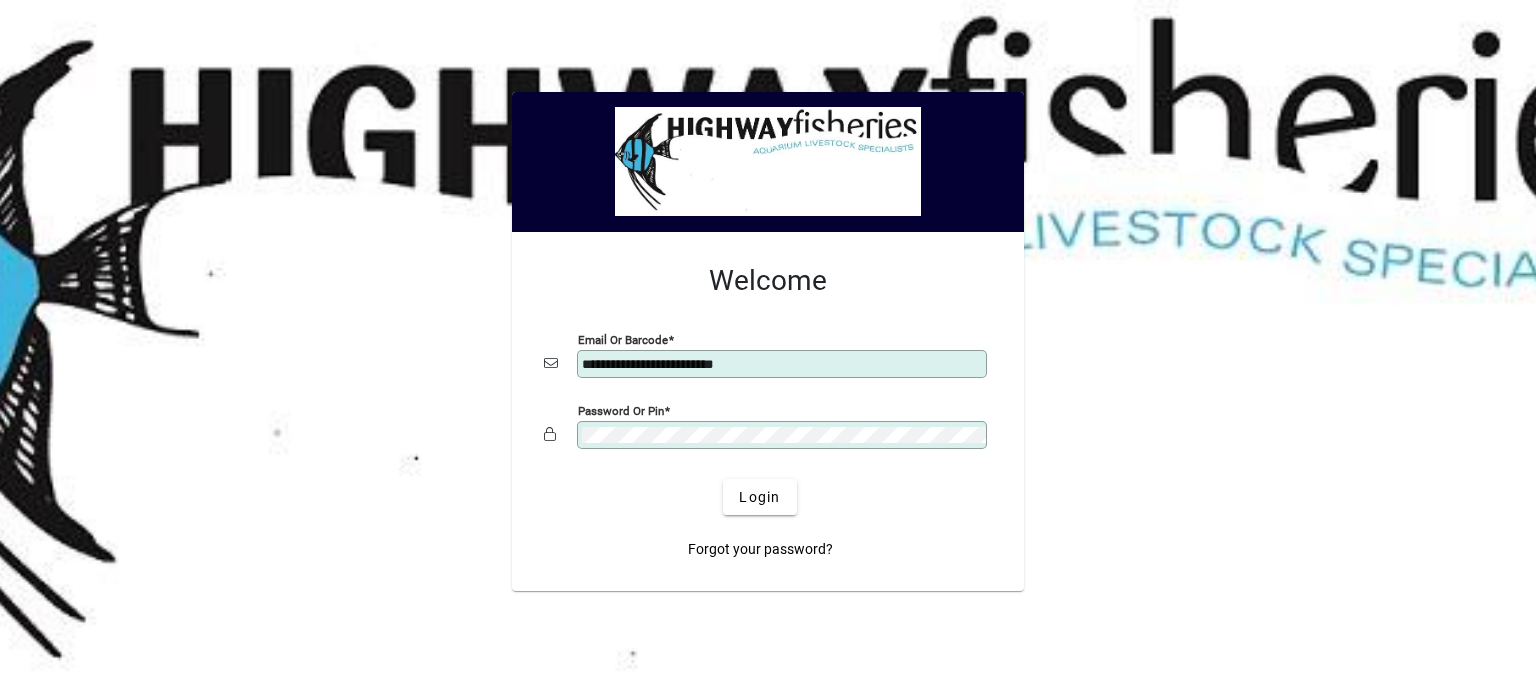 scroll, scrollTop: 0, scrollLeft: 0, axis: both 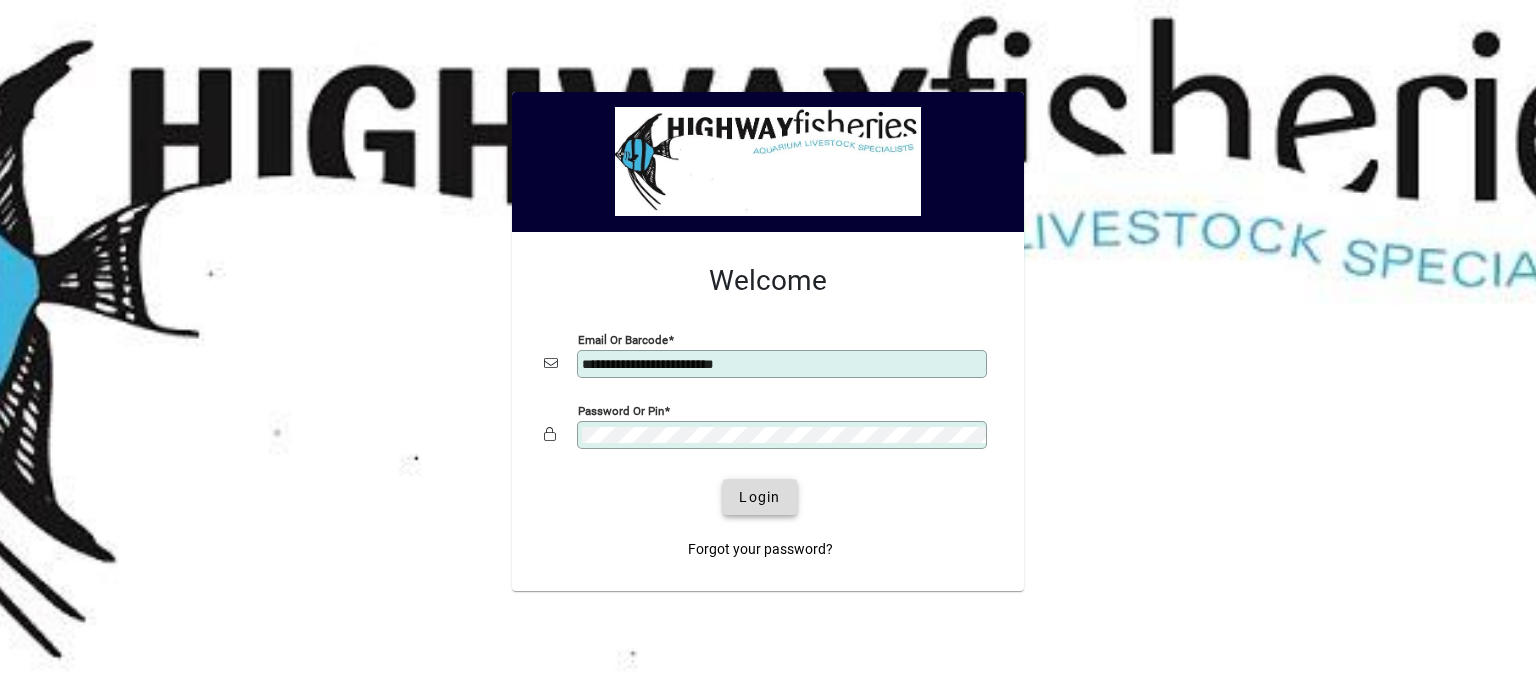 click 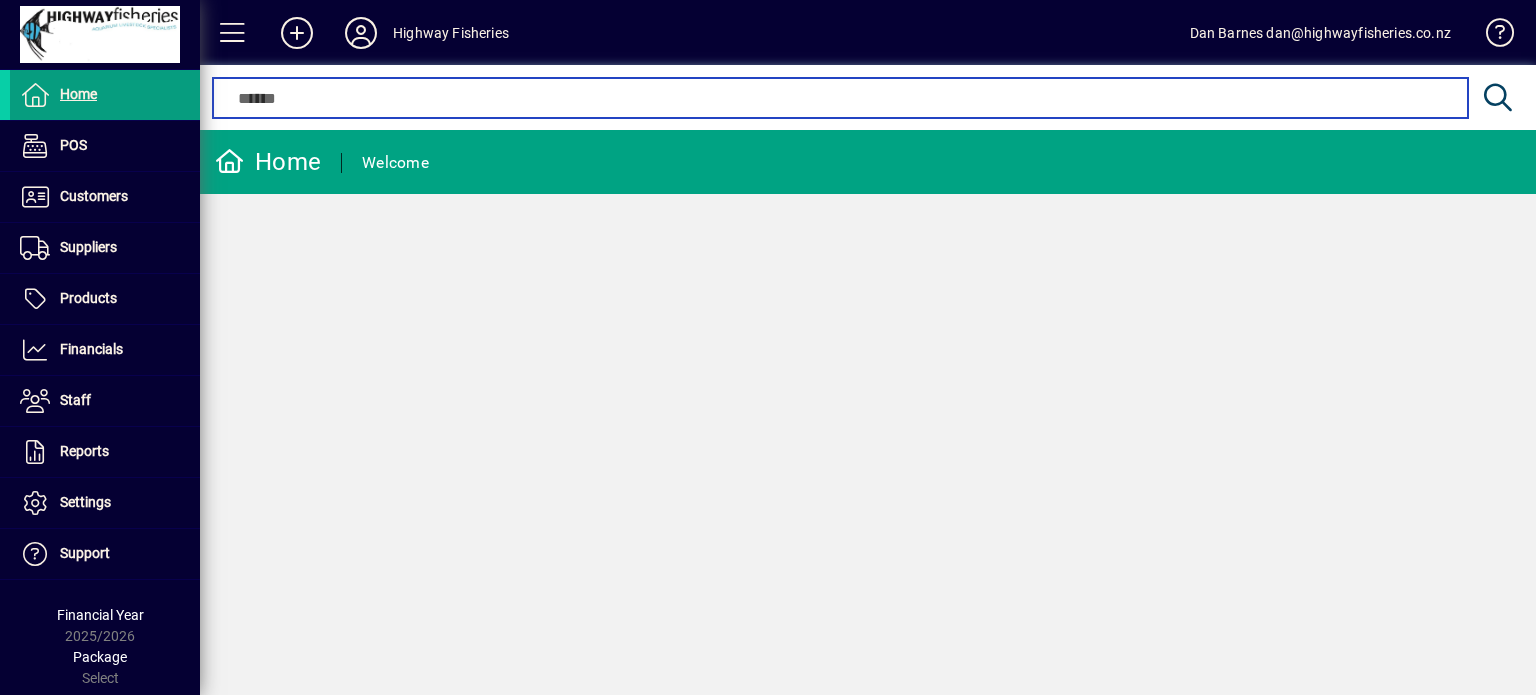 scroll, scrollTop: 0, scrollLeft: 0, axis: both 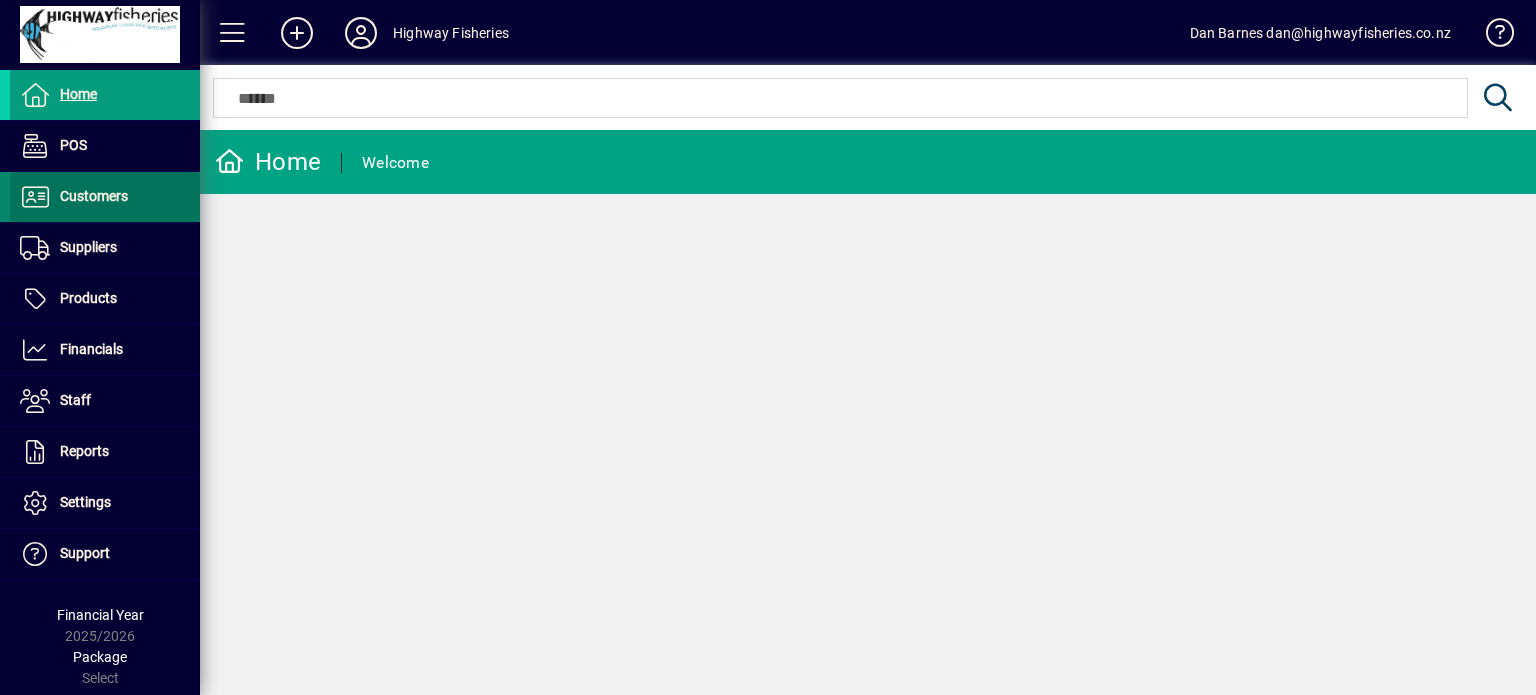 click at bounding box center (105, 197) 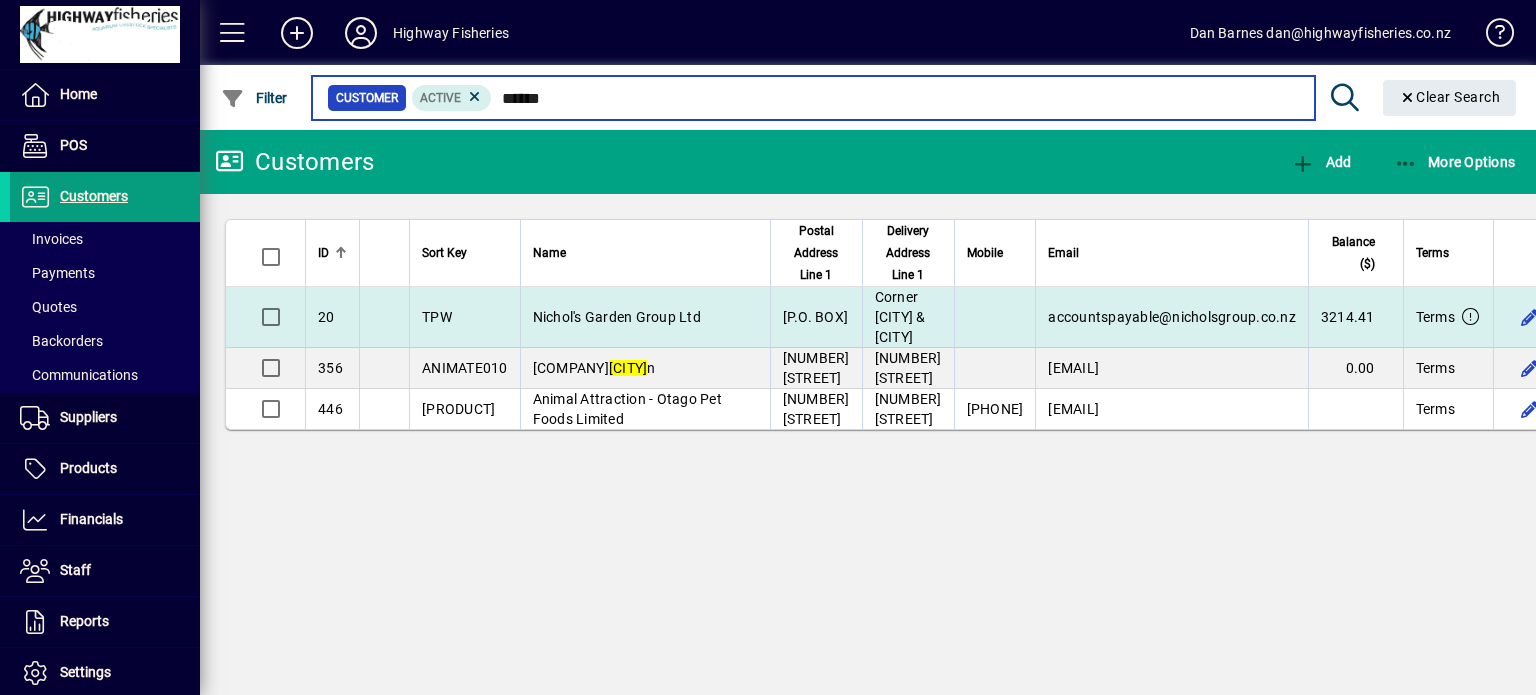 type on "******" 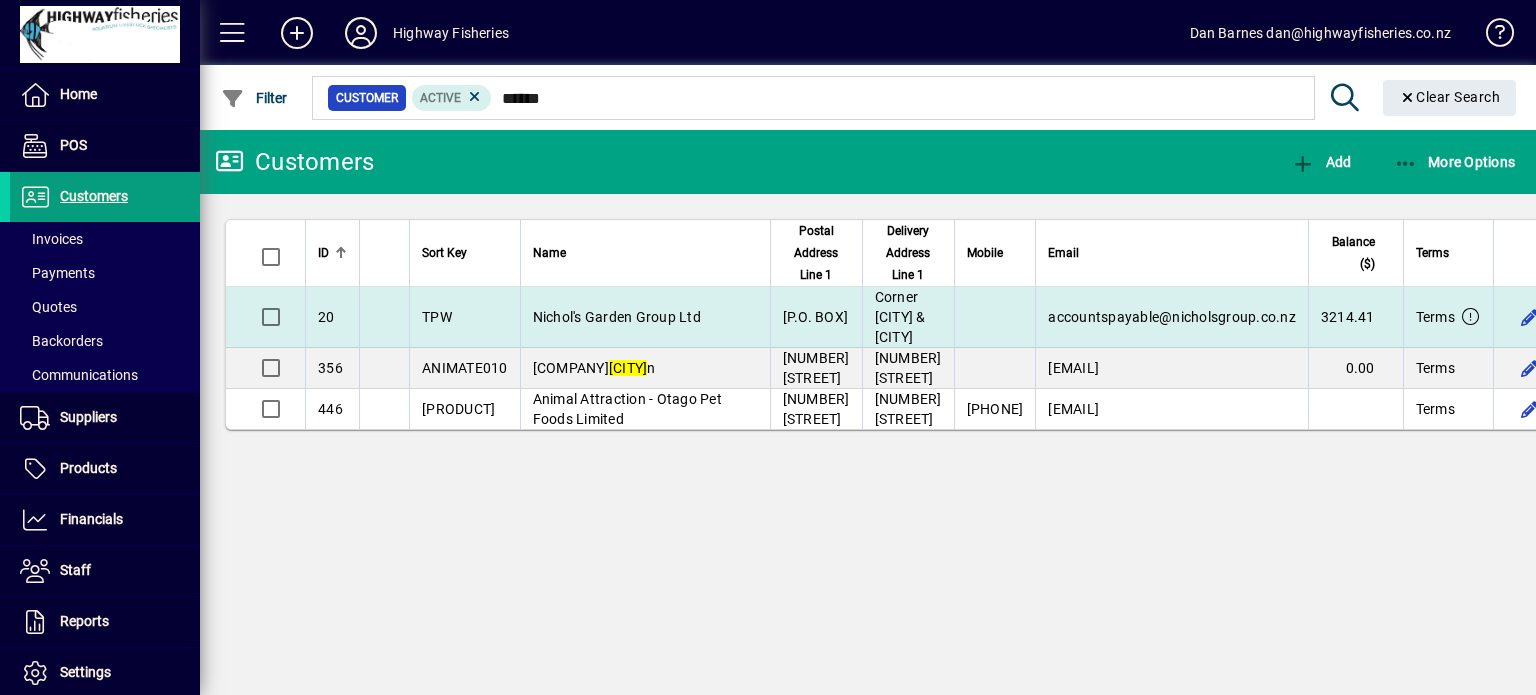 click on "Nichol's Garden Group Ltd" at bounding box center [645, 317] 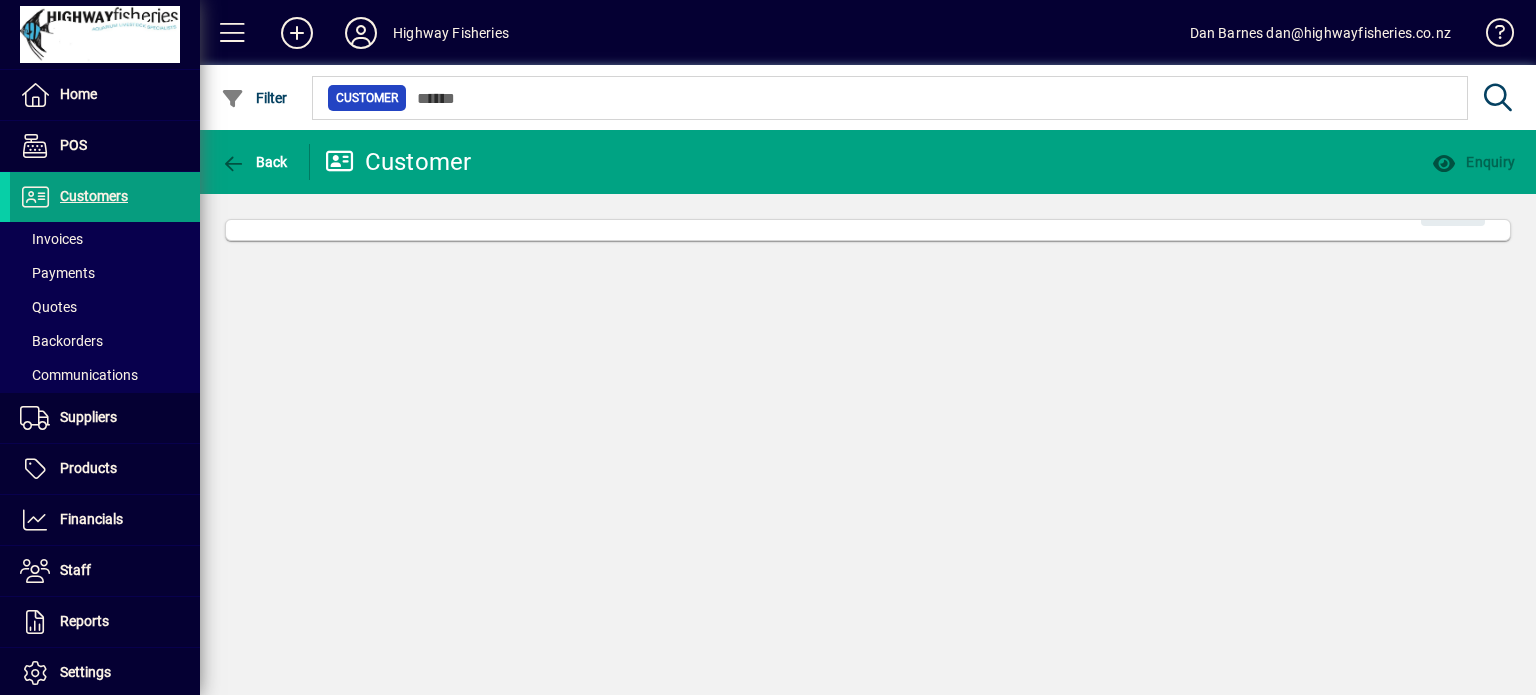 click on "Back  Customer  Enquiry    Edit" 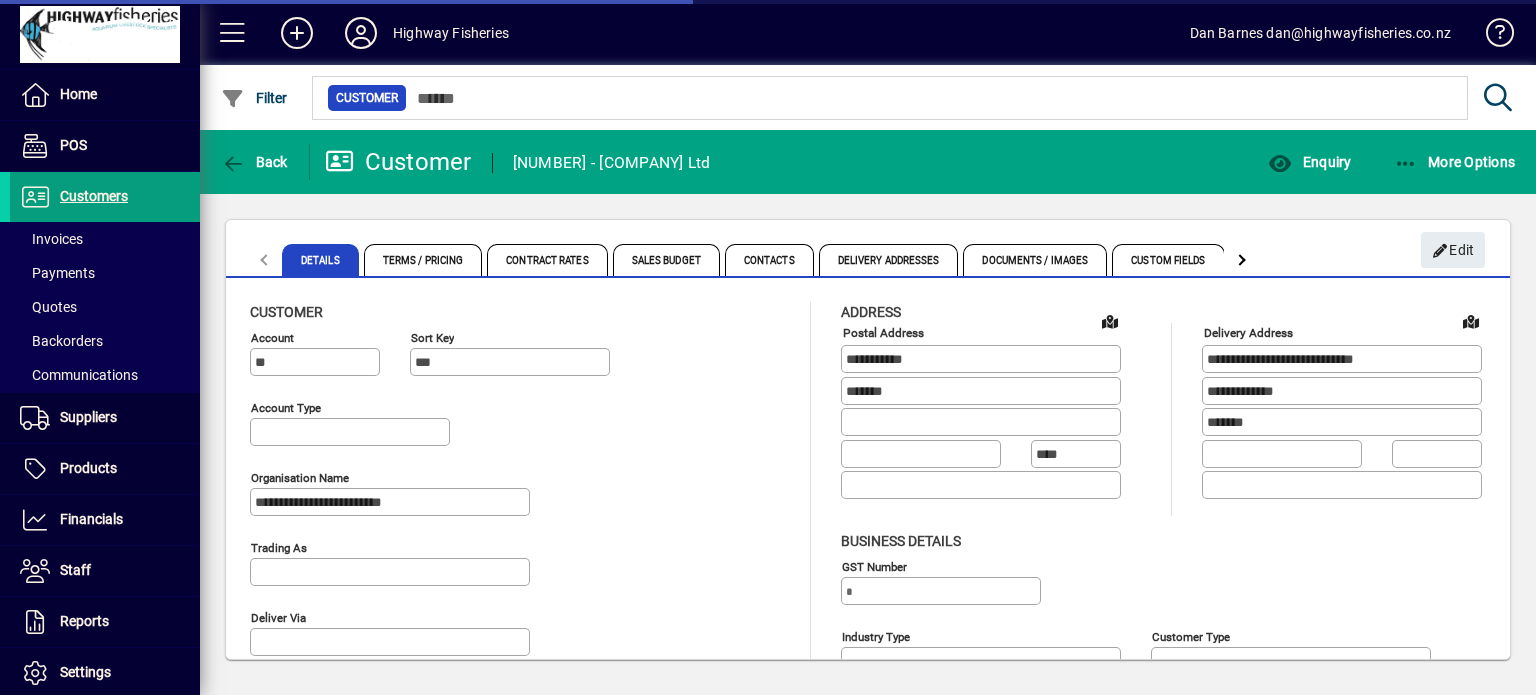 type on "**********" 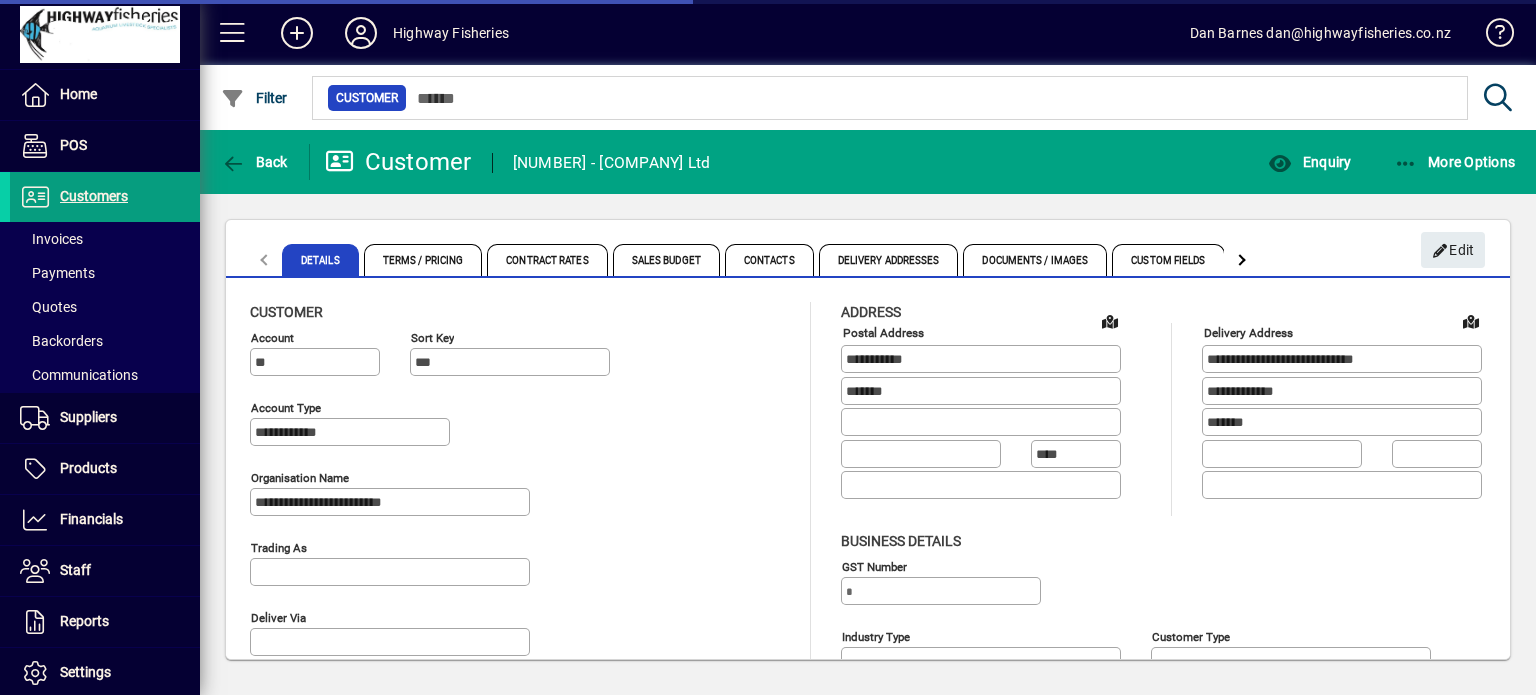 type on "**********" 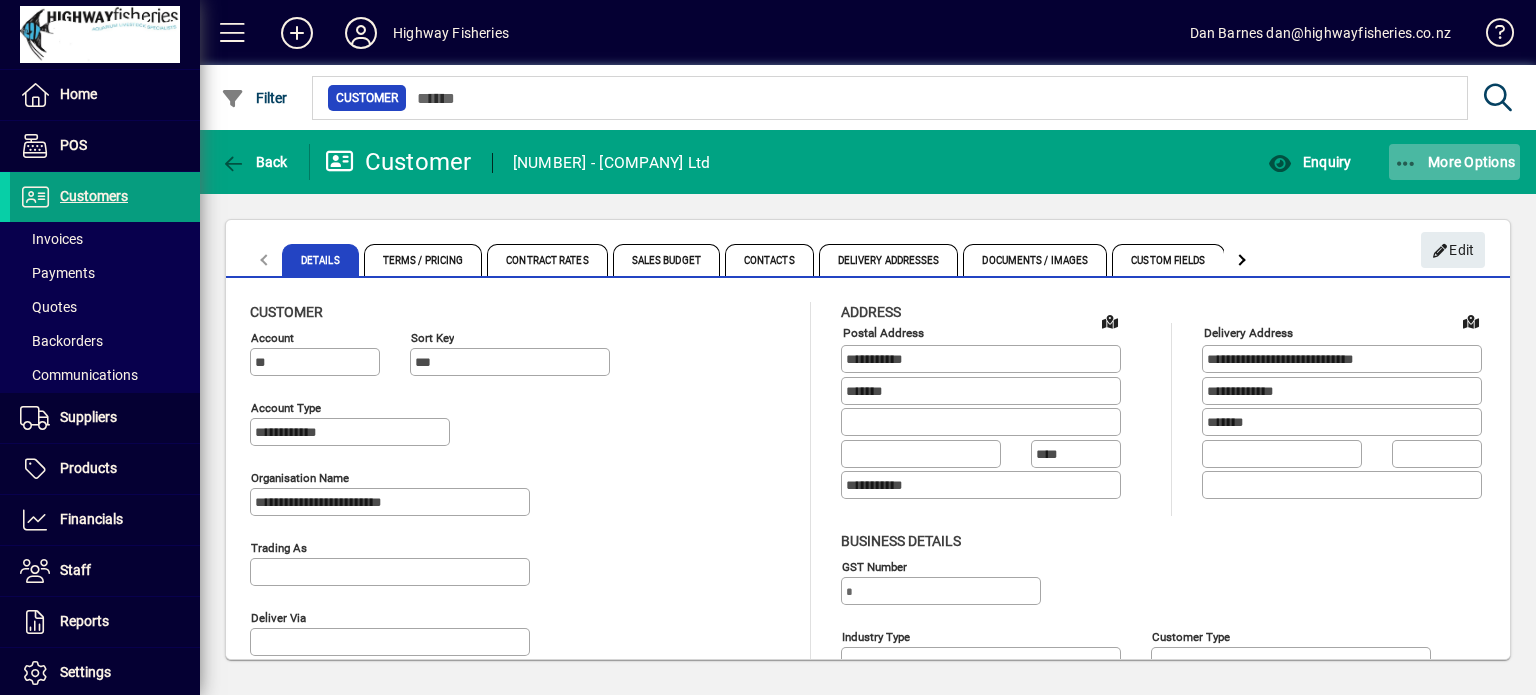 click on "More Options" 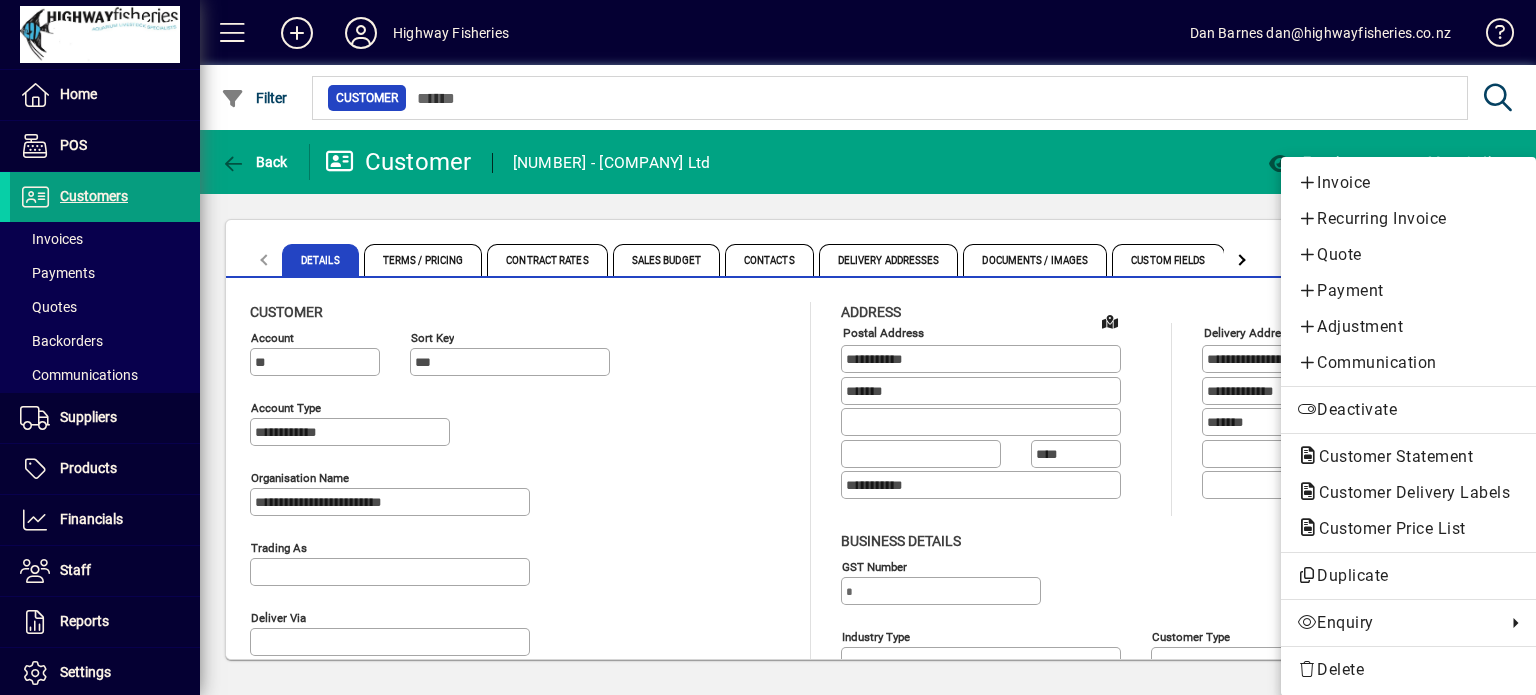 click at bounding box center [768, 347] 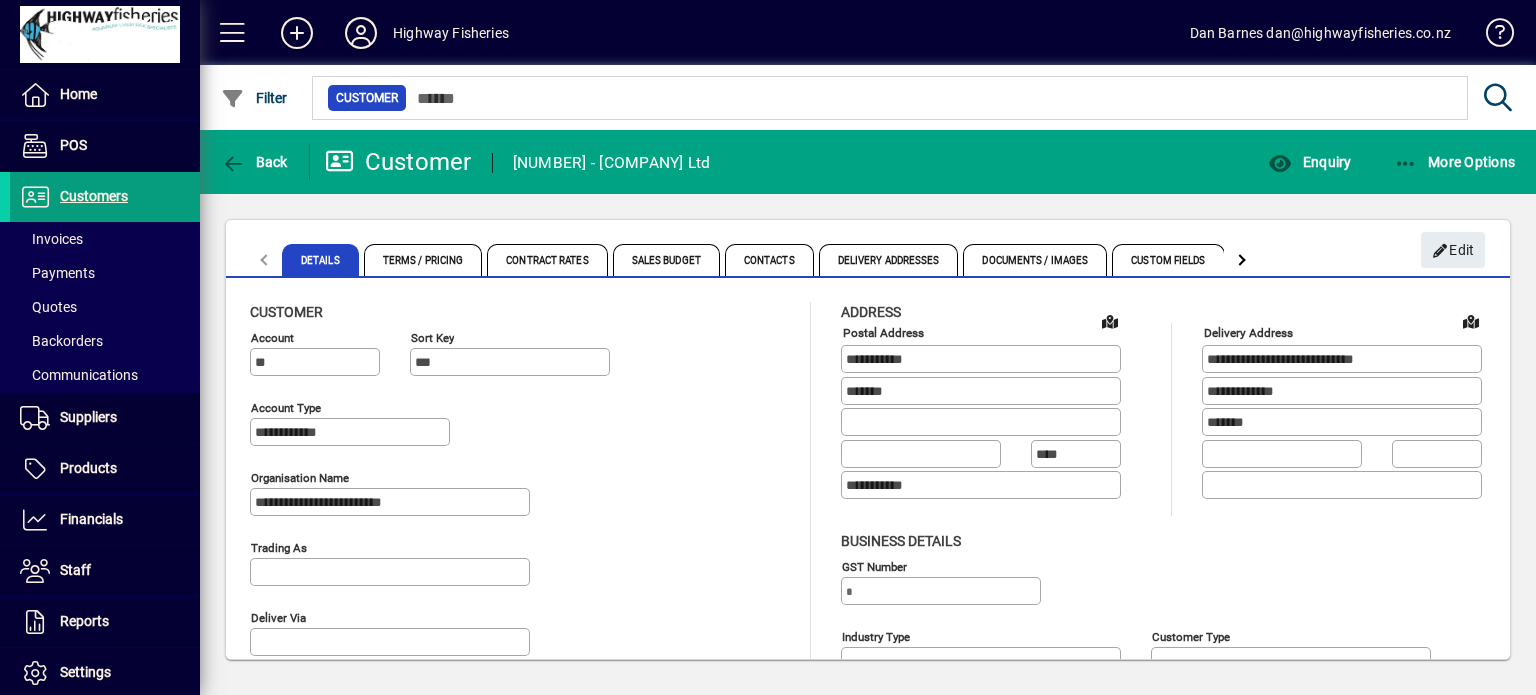 click on "Enquiry" 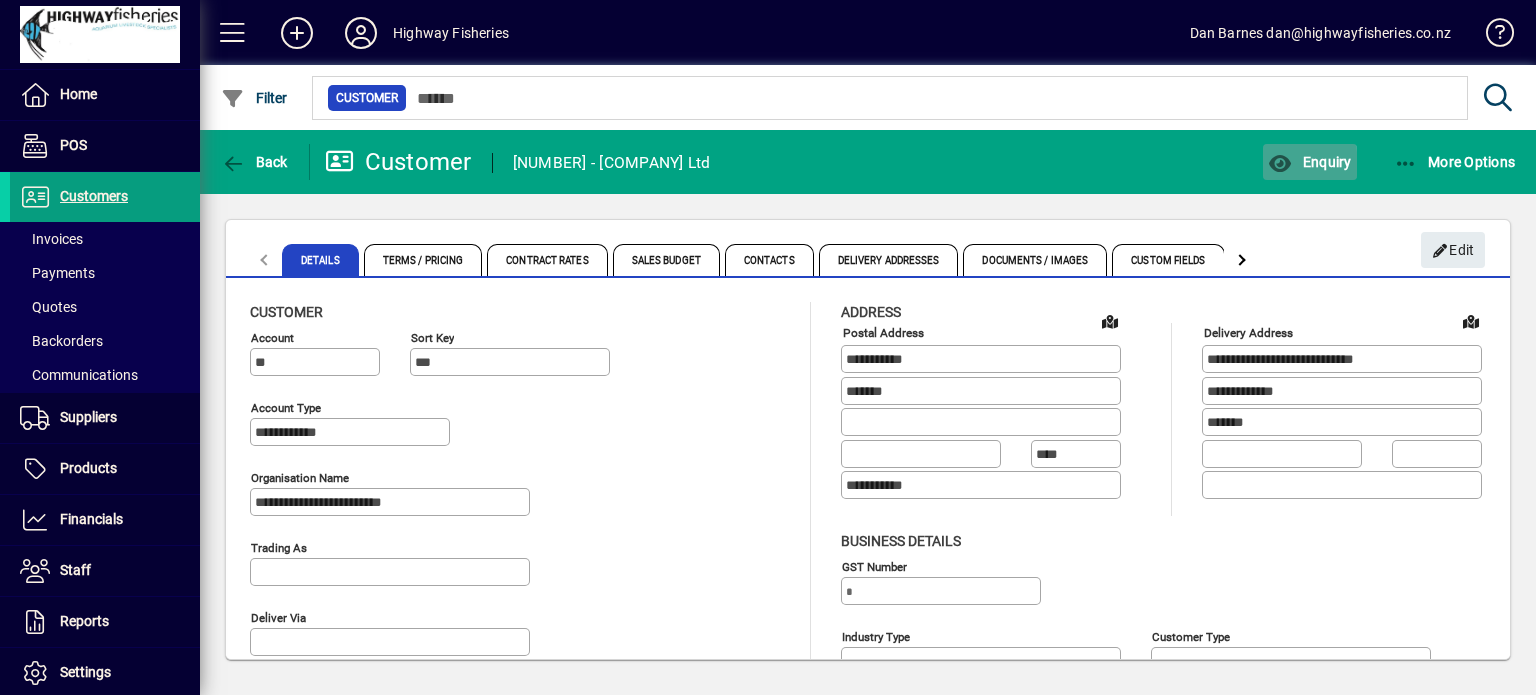 click 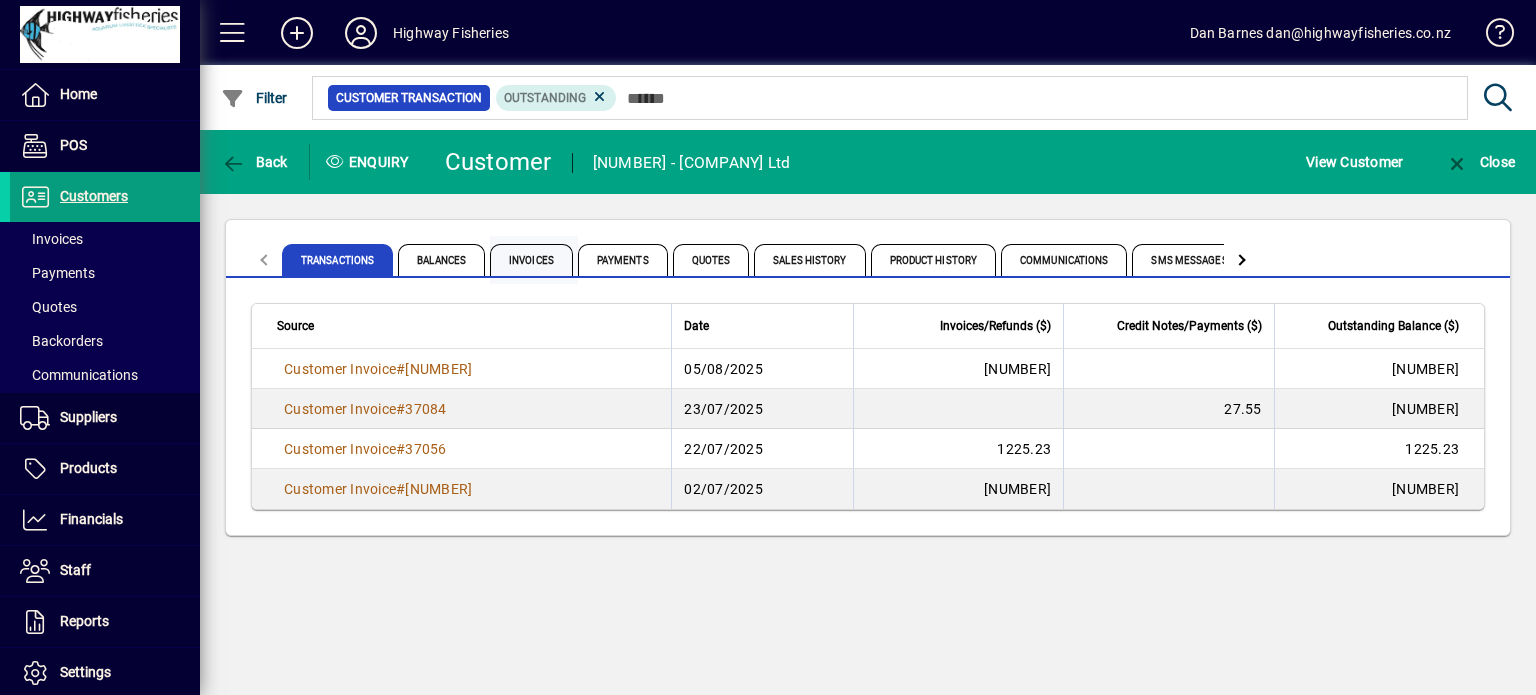 click on "Invoices" at bounding box center (531, 260) 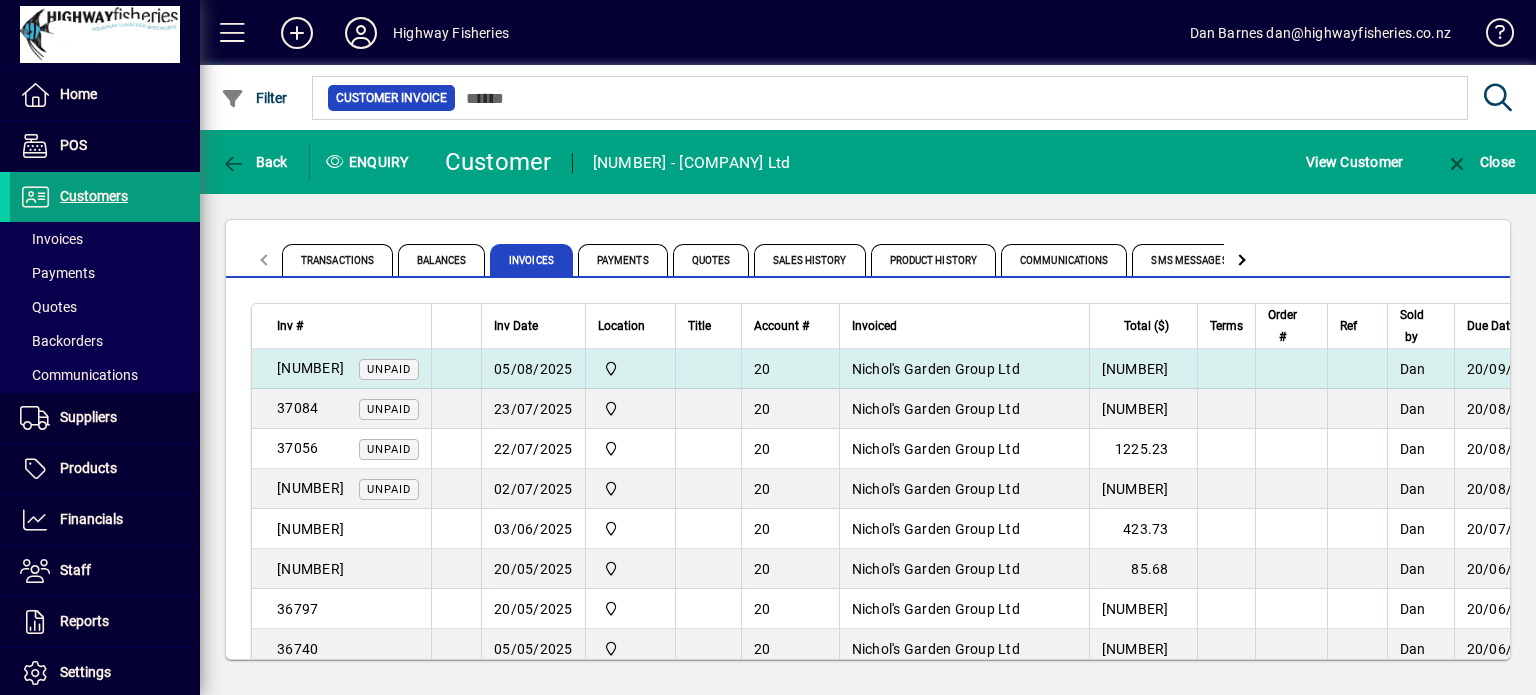 click on "Nichol's Garden Group Ltd" at bounding box center (964, 369) 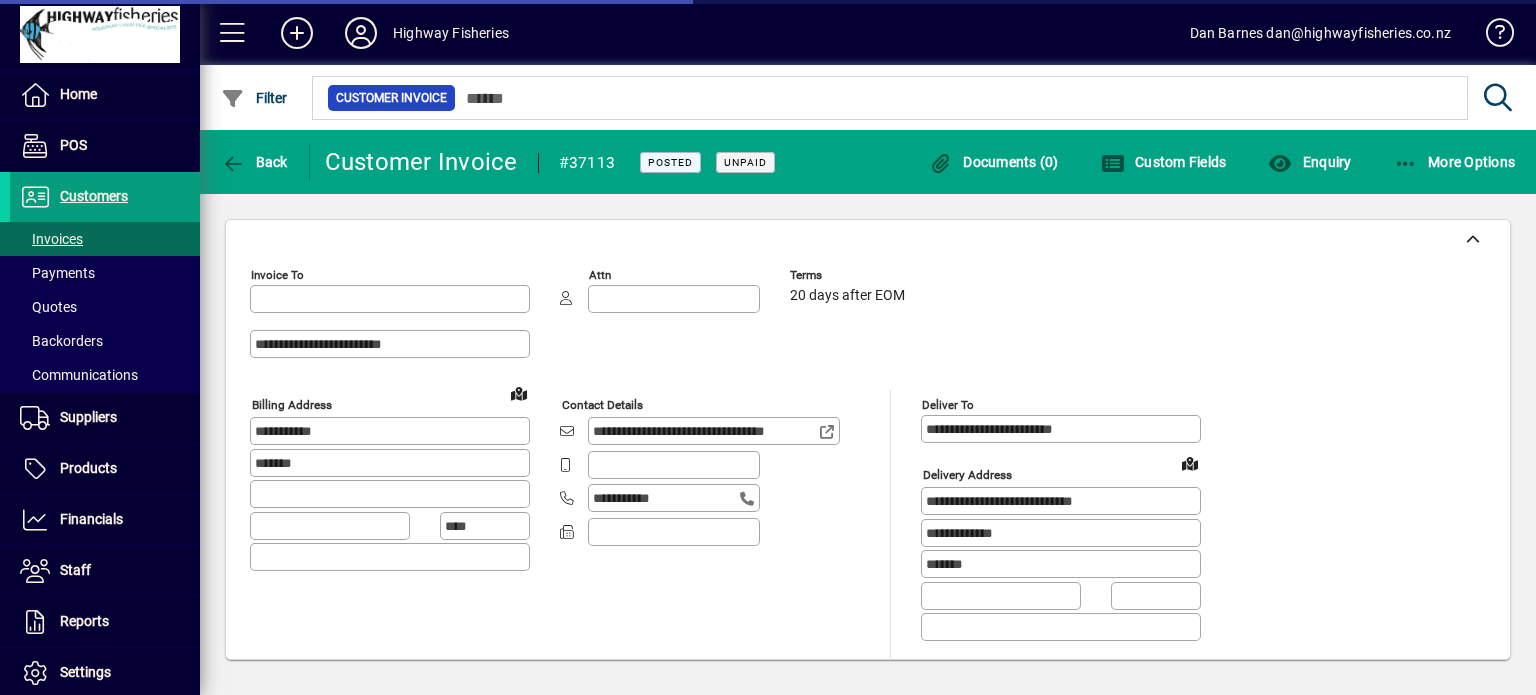 type on "**********" 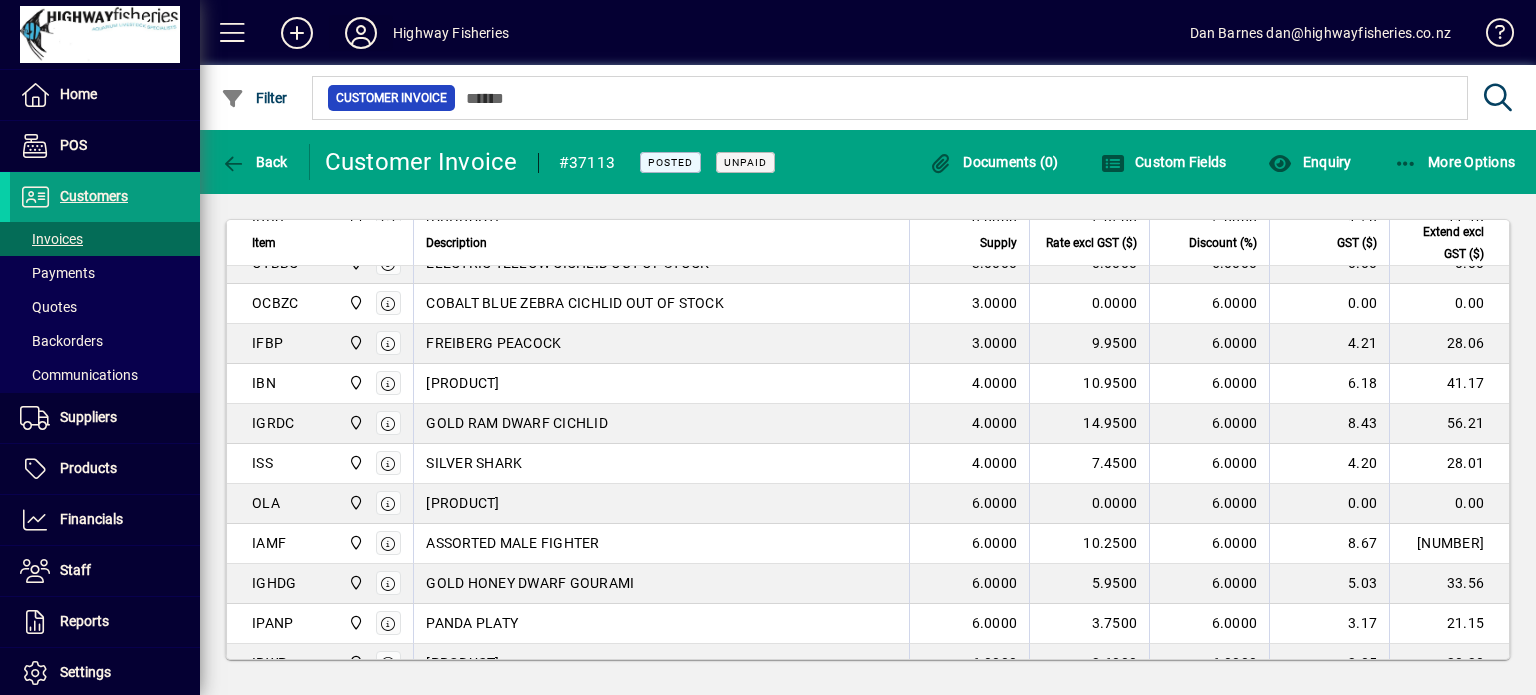 scroll, scrollTop: 1118, scrollLeft: 0, axis: vertical 